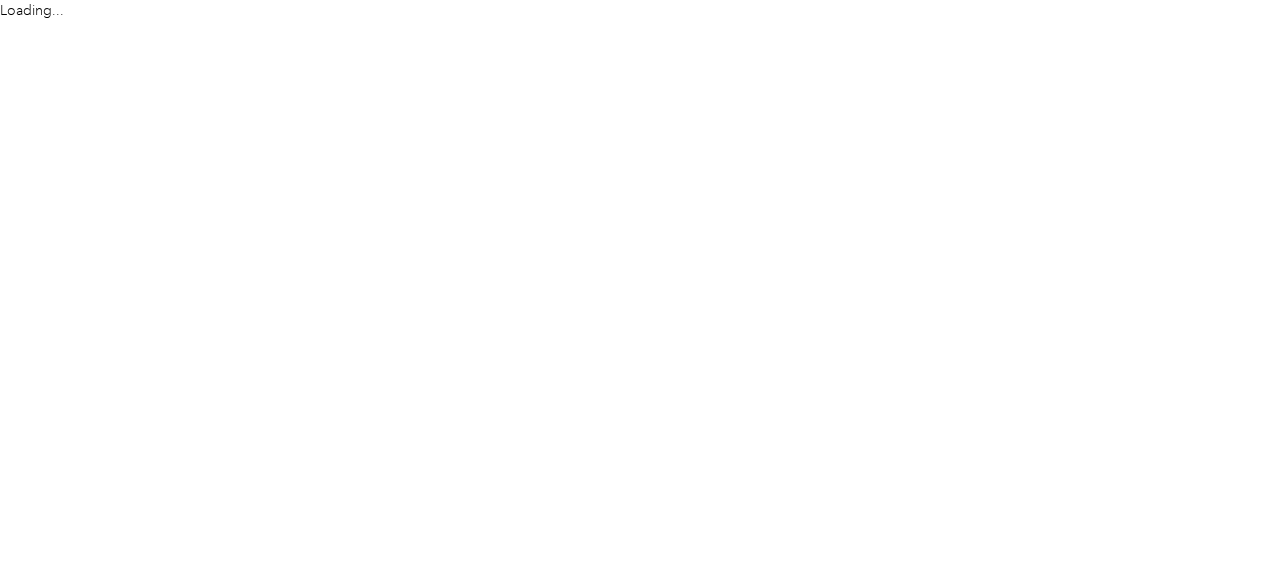 scroll, scrollTop: 0, scrollLeft: 0, axis: both 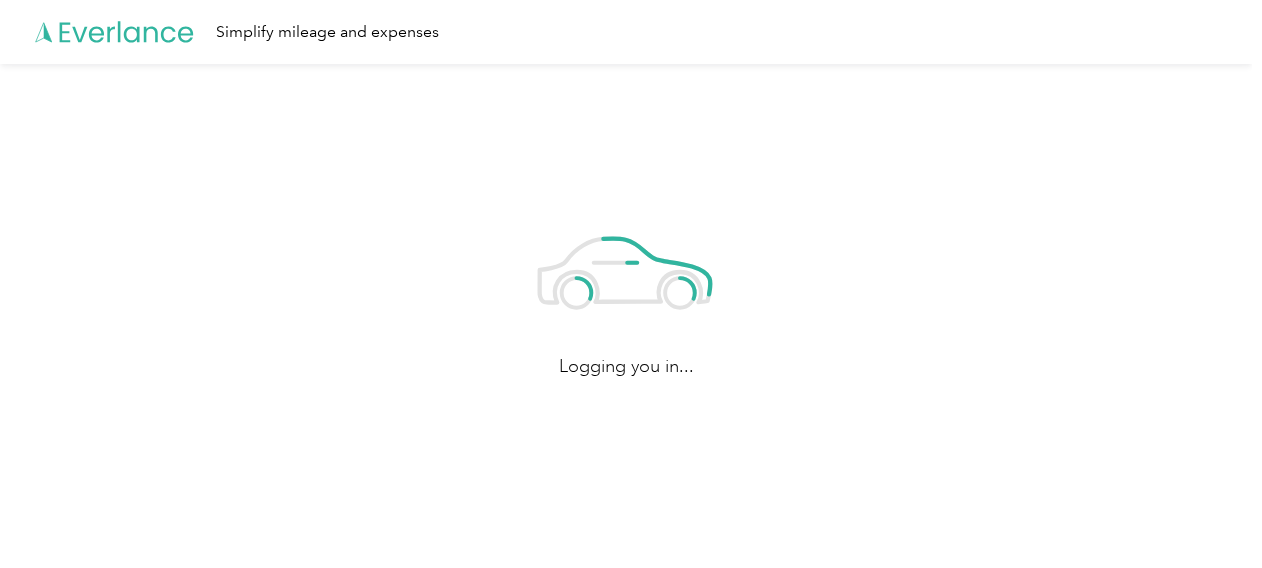 click on "Logging you in..." at bounding box center [626, 291] 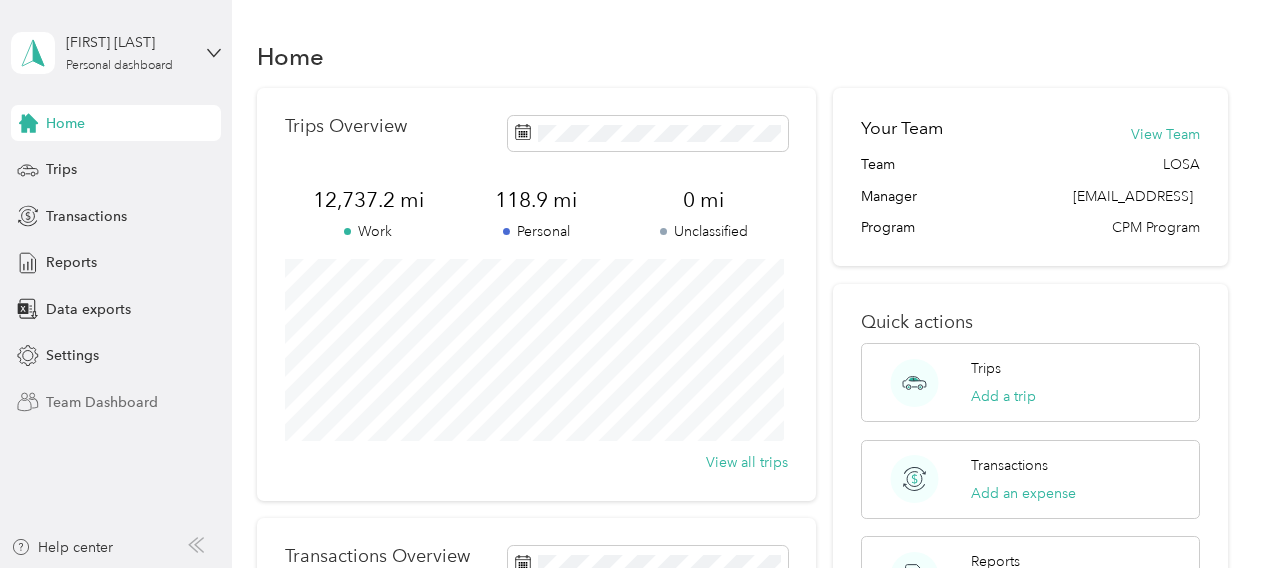 click on "Team Dashboard" at bounding box center [102, 402] 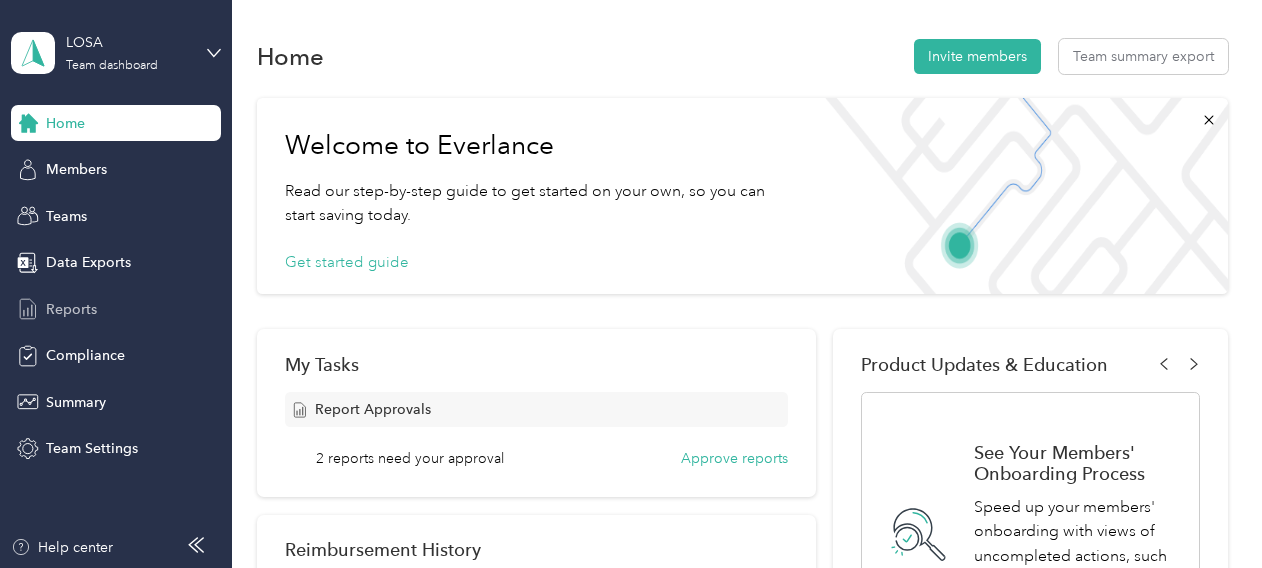 click on "Reports" at bounding box center (116, 309) 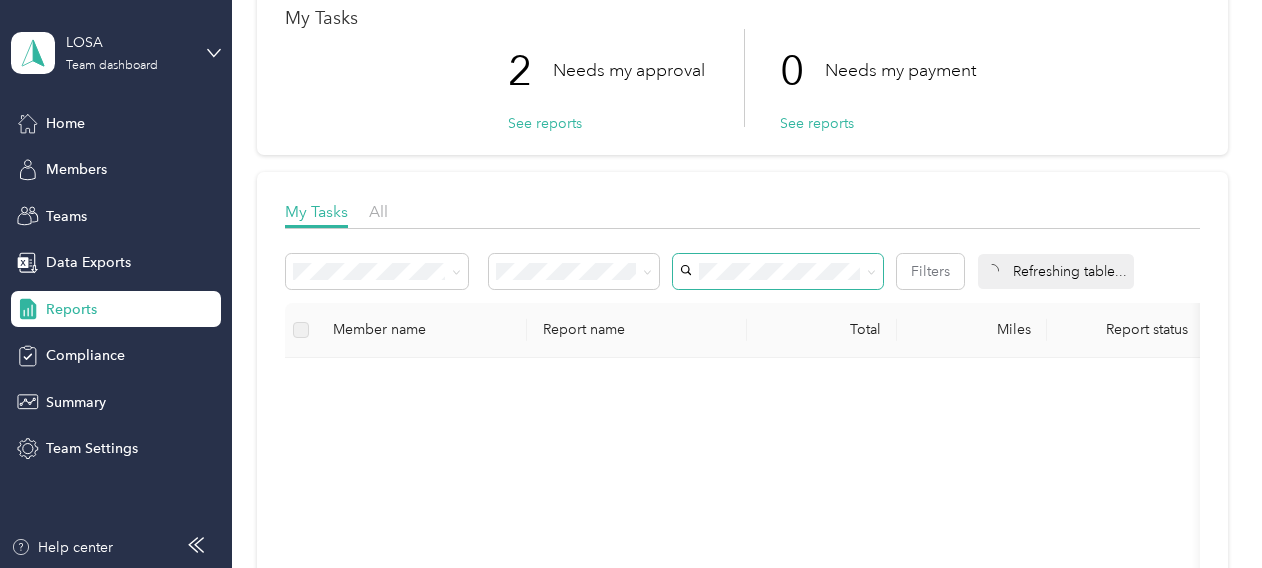 scroll, scrollTop: 300, scrollLeft: 0, axis: vertical 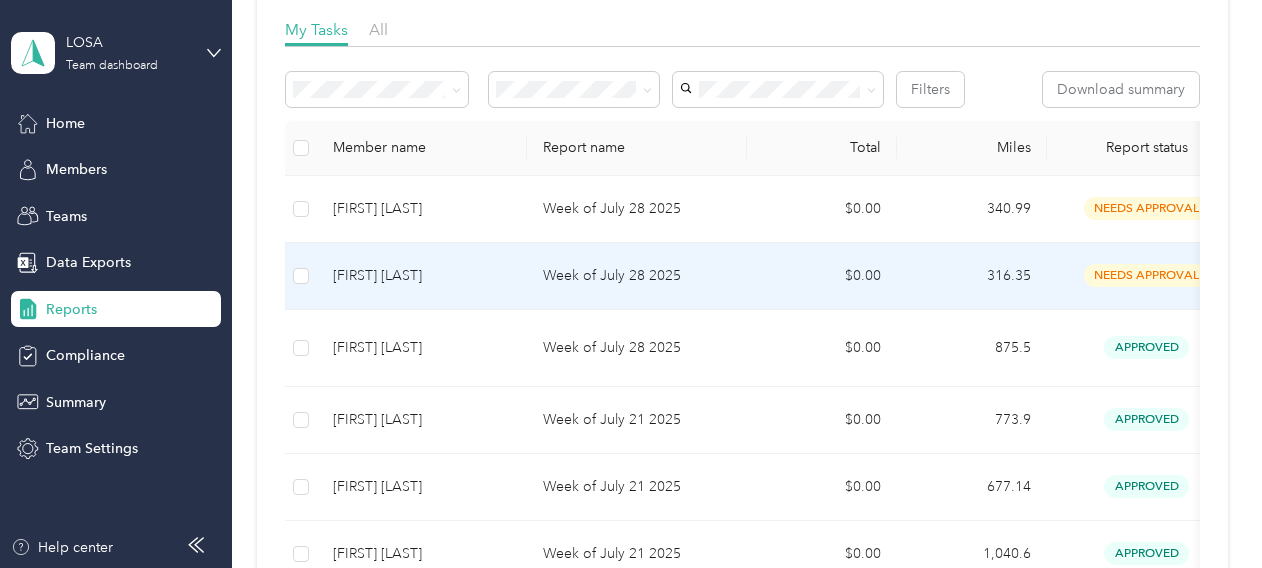 click on "$0.00" at bounding box center (822, 276) 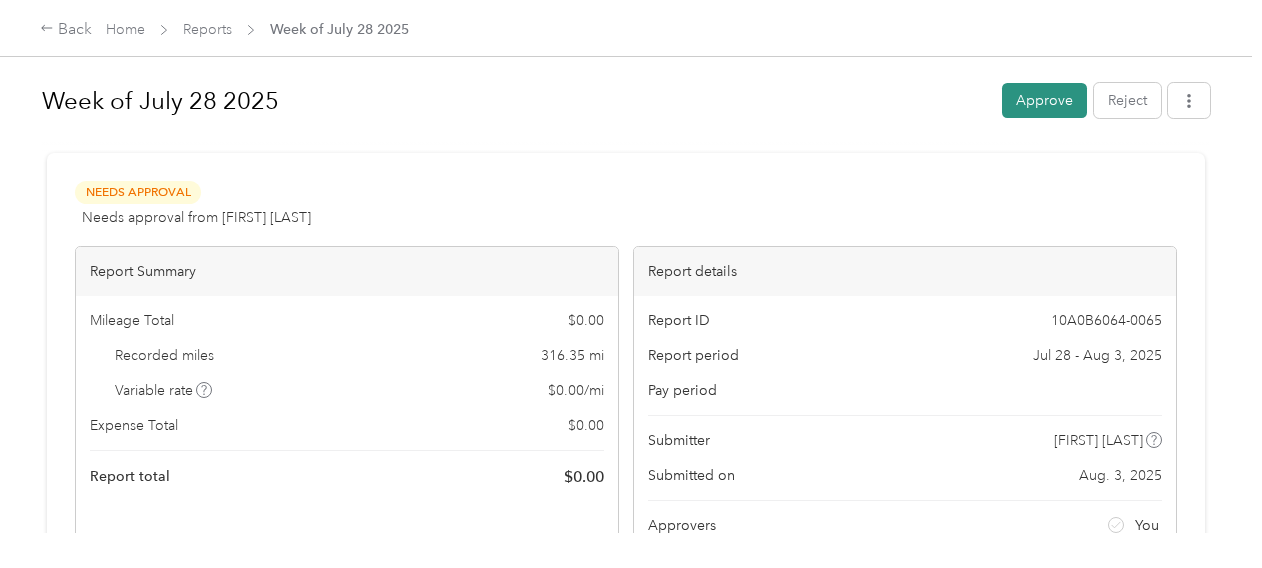 click on "Approve" at bounding box center (1044, 100) 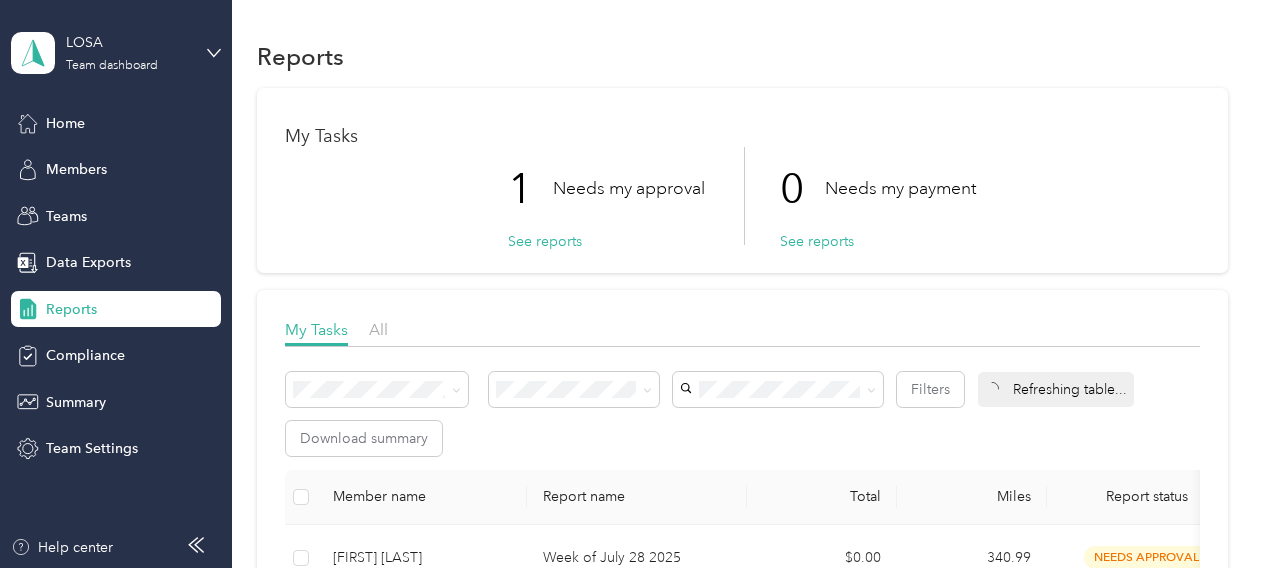 scroll, scrollTop: 200, scrollLeft: 0, axis: vertical 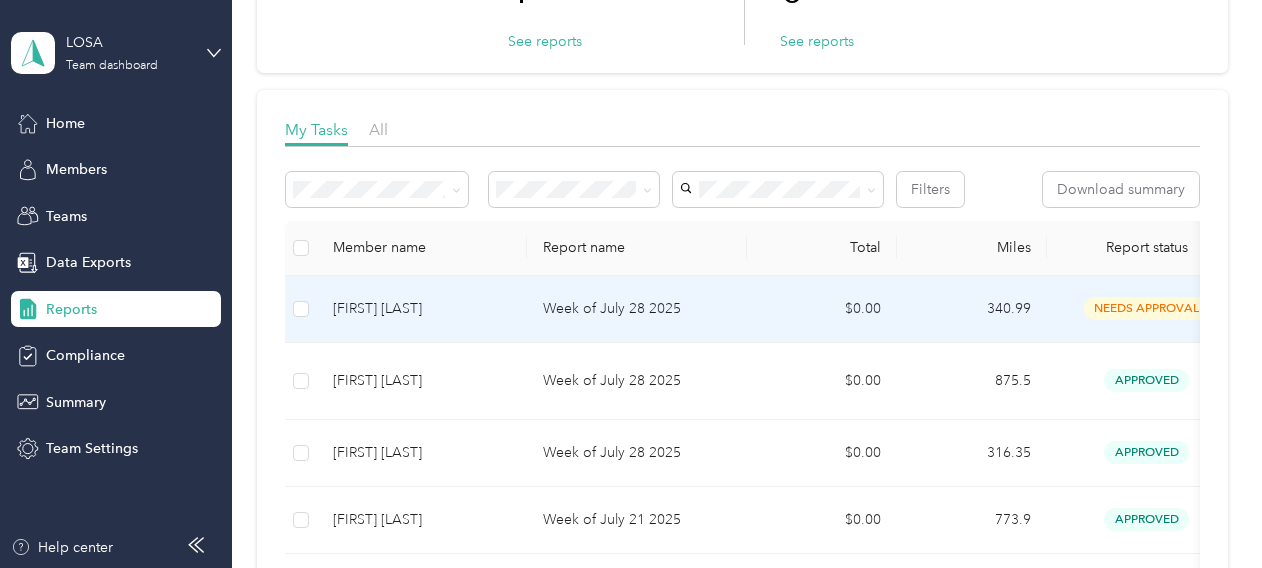 click on "Week of July 28 2025" at bounding box center (637, 309) 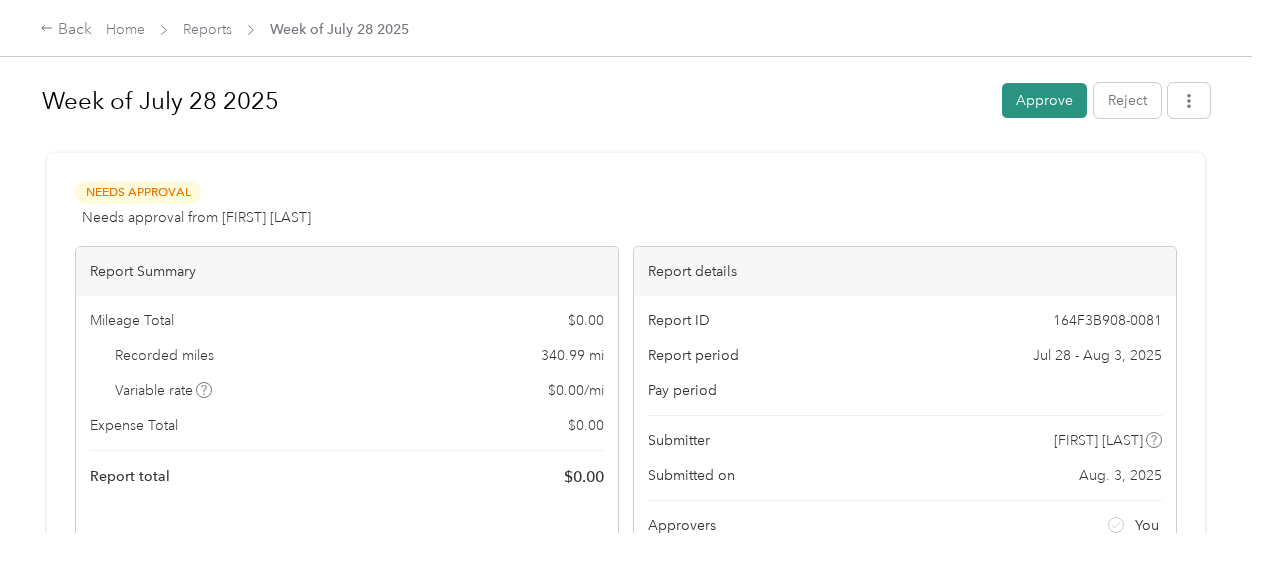 click on "Approve" at bounding box center [1044, 100] 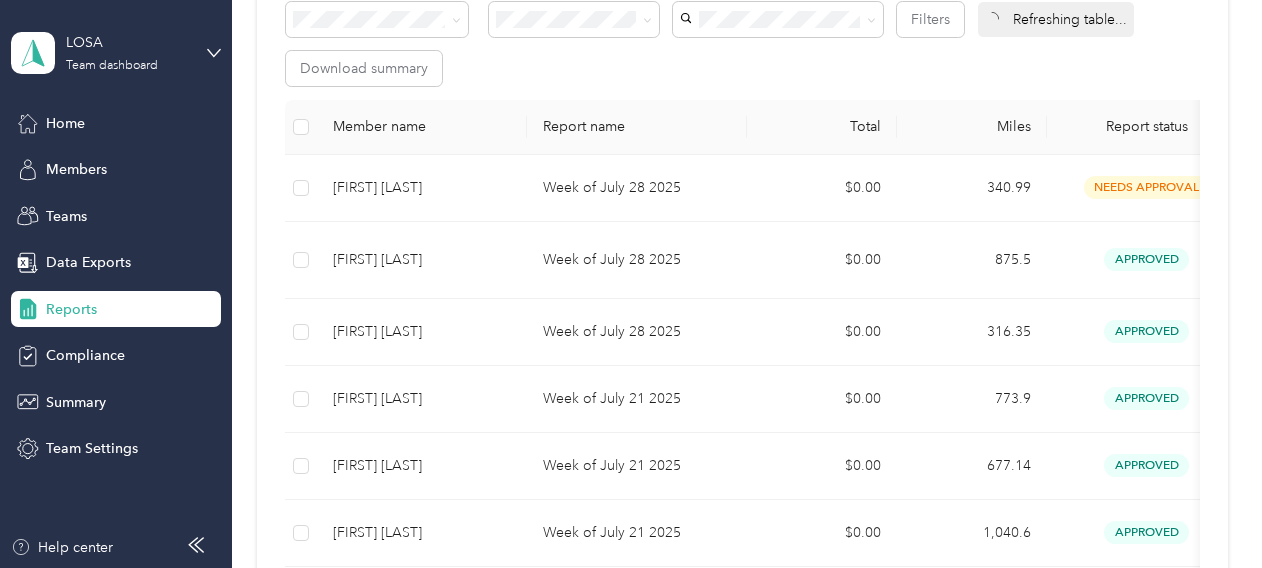 scroll, scrollTop: 400, scrollLeft: 0, axis: vertical 